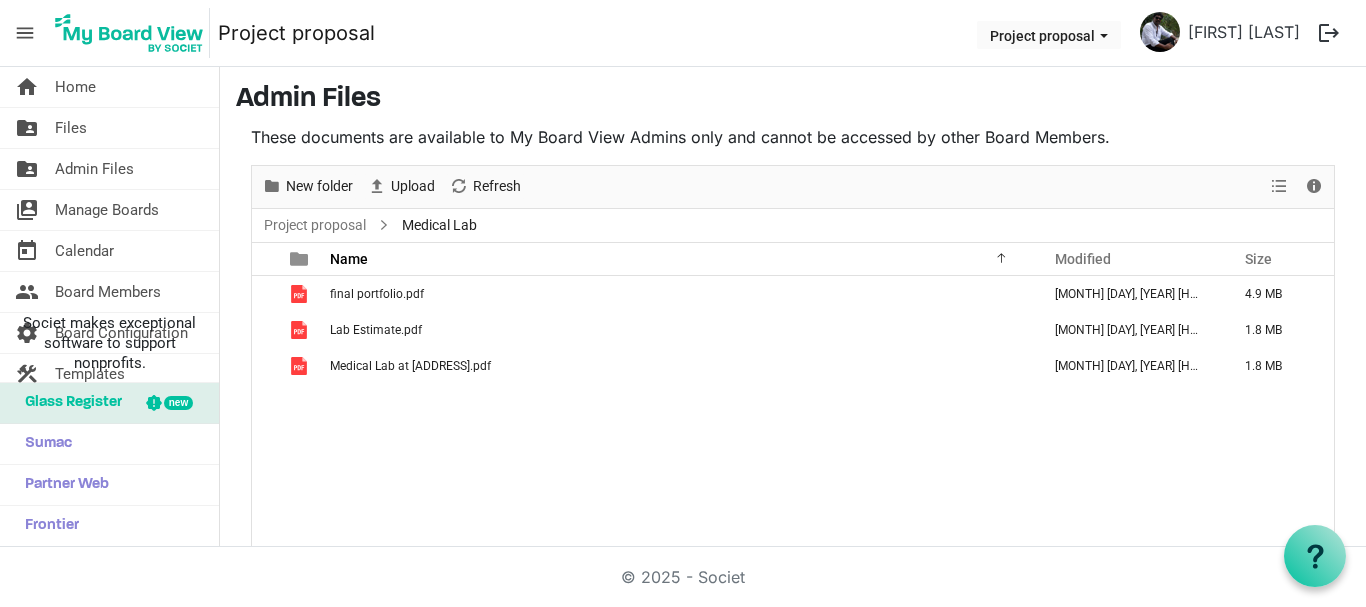 scroll, scrollTop: 0, scrollLeft: 0, axis: both 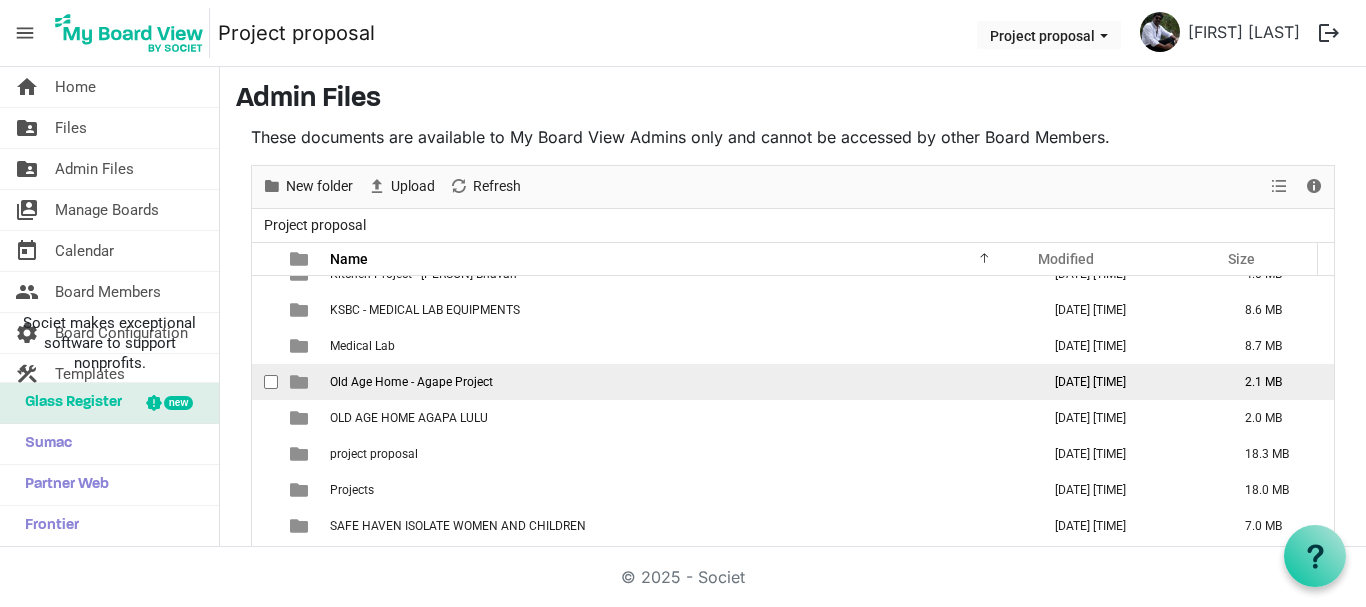 click on "Old Age Home - Agape Project" at bounding box center (411, 382) 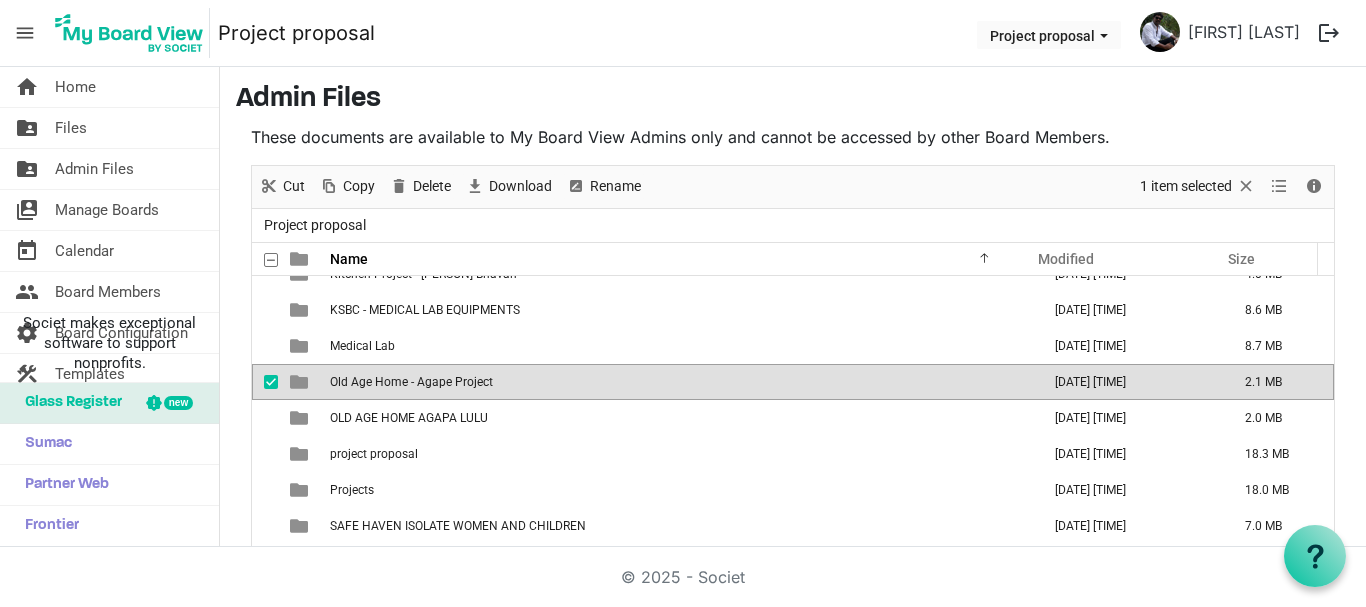 click on "Old Age Home - Agape Project" at bounding box center [411, 382] 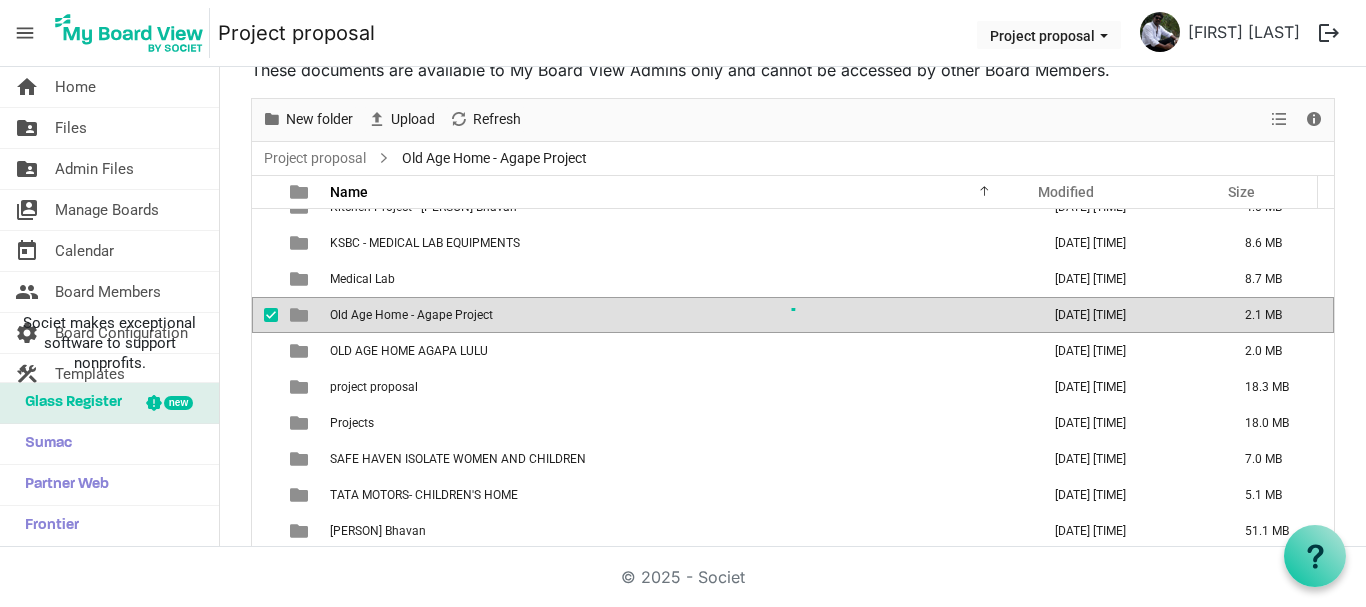 scroll, scrollTop: 0, scrollLeft: 0, axis: both 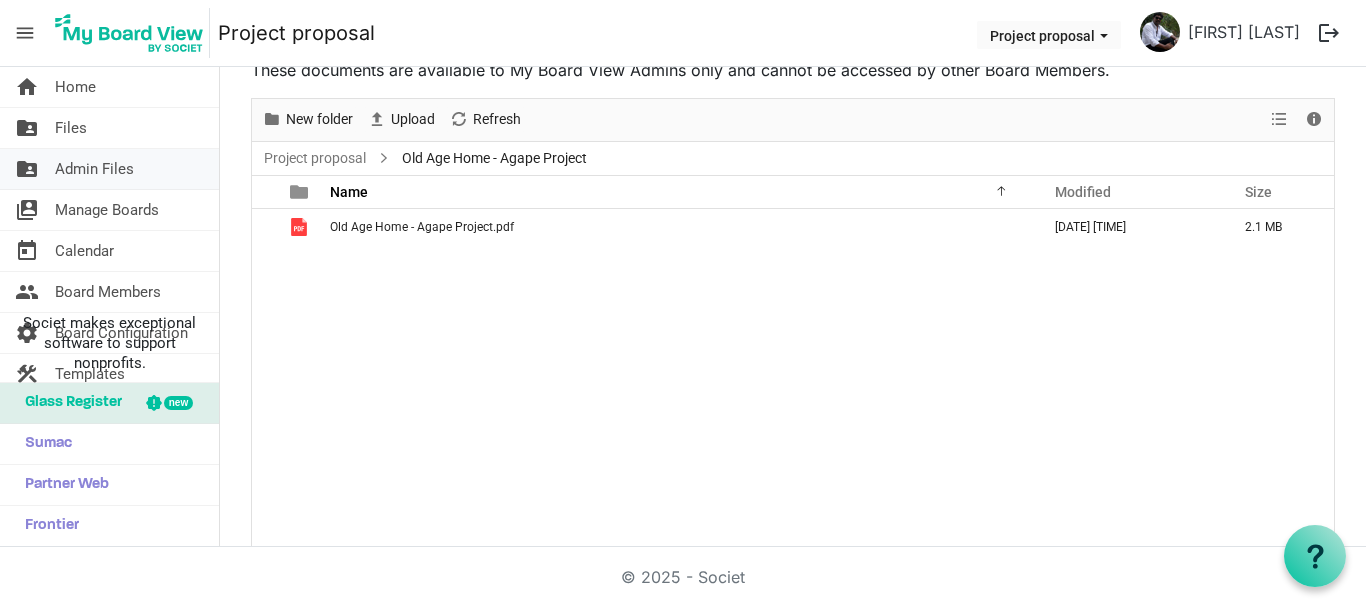 click on "Admin Files" at bounding box center [94, 169] 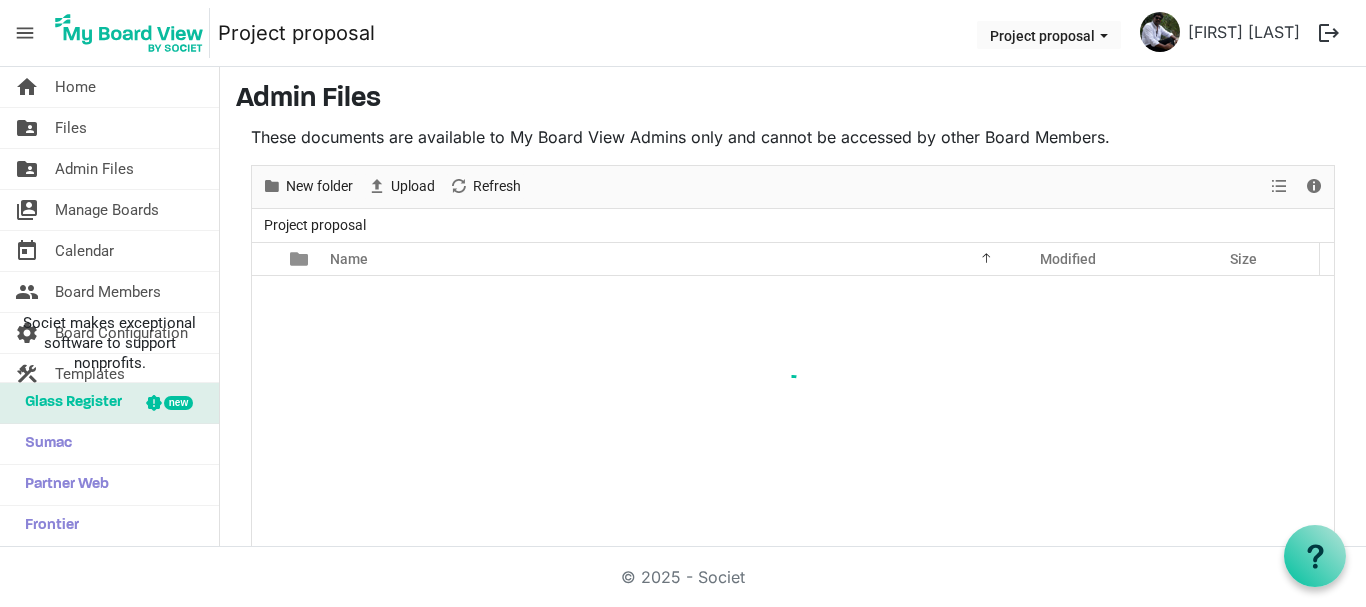 scroll, scrollTop: 0, scrollLeft: 0, axis: both 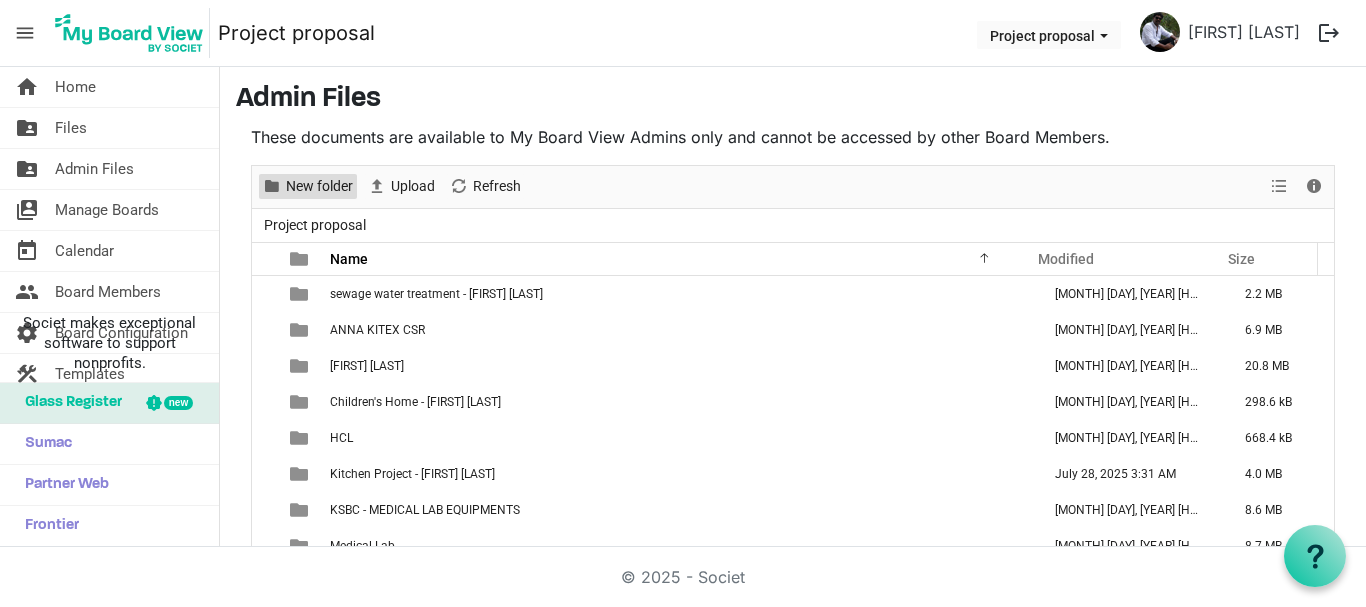 click on "New folder" at bounding box center [319, 186] 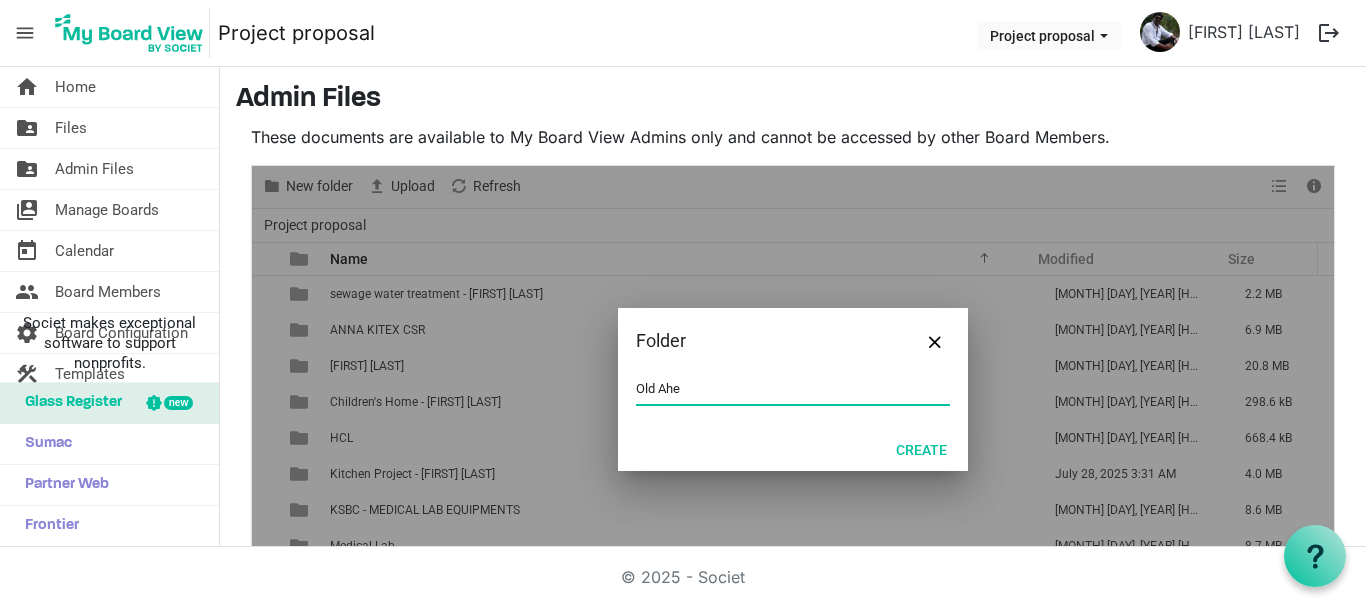 drag, startPoint x: 684, startPoint y: 393, endPoint x: 653, endPoint y: 394, distance: 31.016125 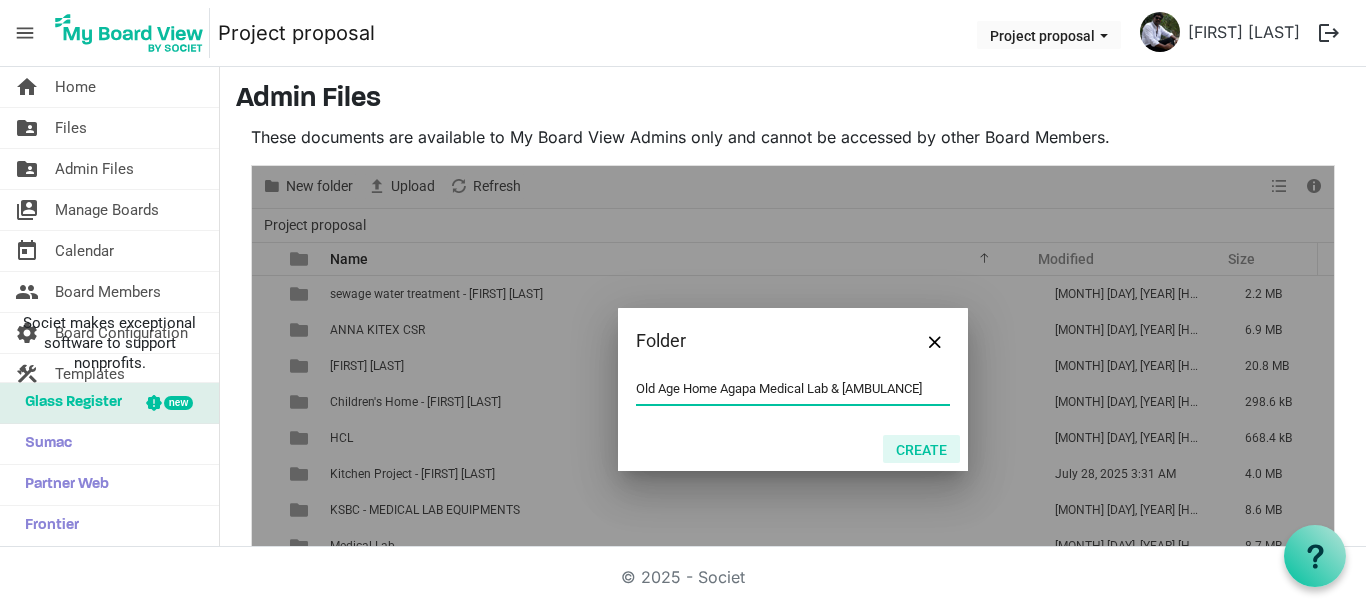 click on "Create" at bounding box center [921, 449] 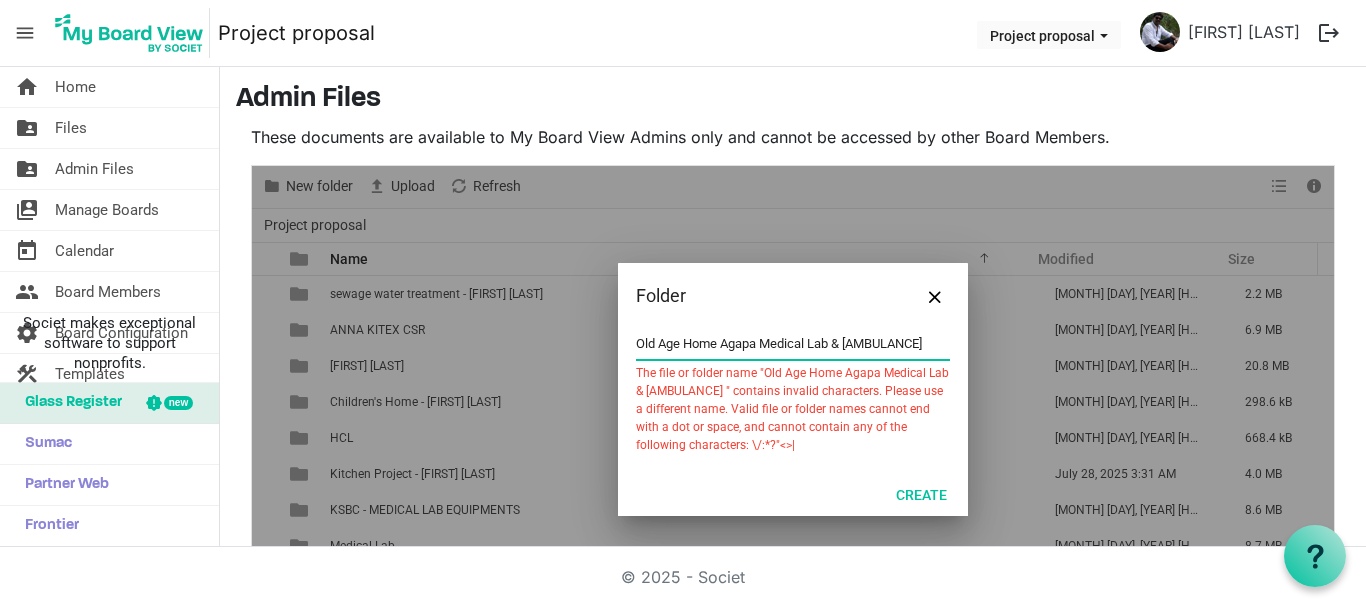 click on "Old Age Home Agapa Medical Lab & Ambulance" at bounding box center (793, 344) 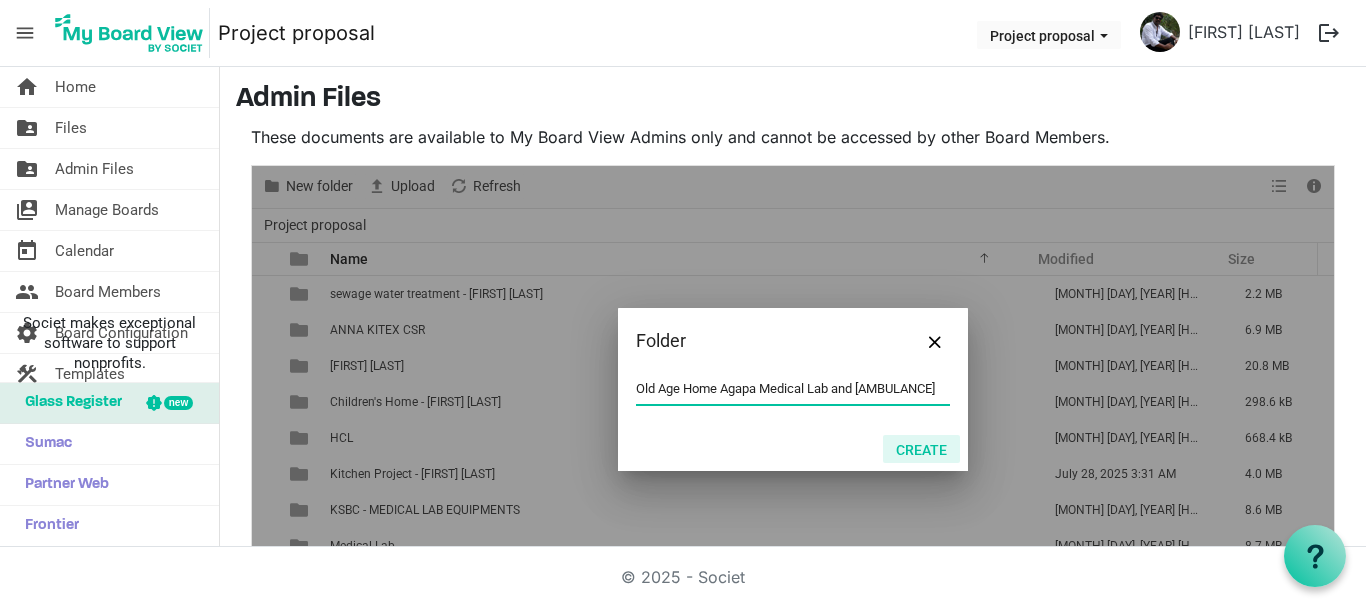 click on "Create" at bounding box center (921, 449) 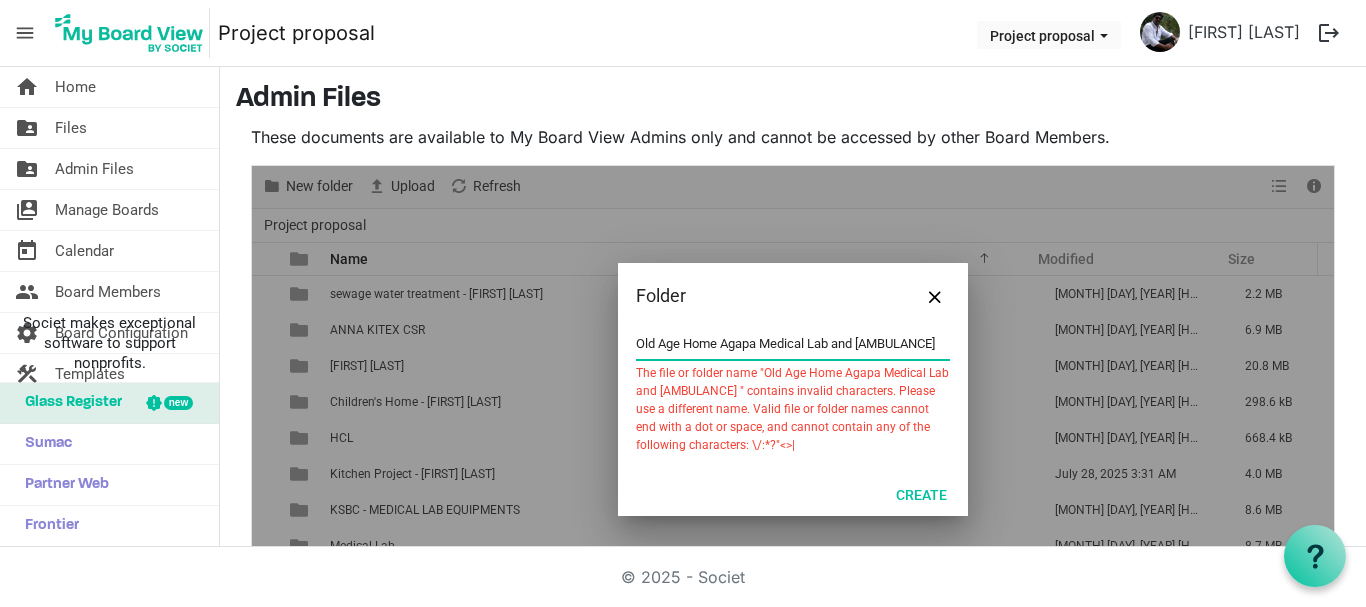 drag, startPoint x: 928, startPoint y: 344, endPoint x: 619, endPoint y: 342, distance: 309.00647 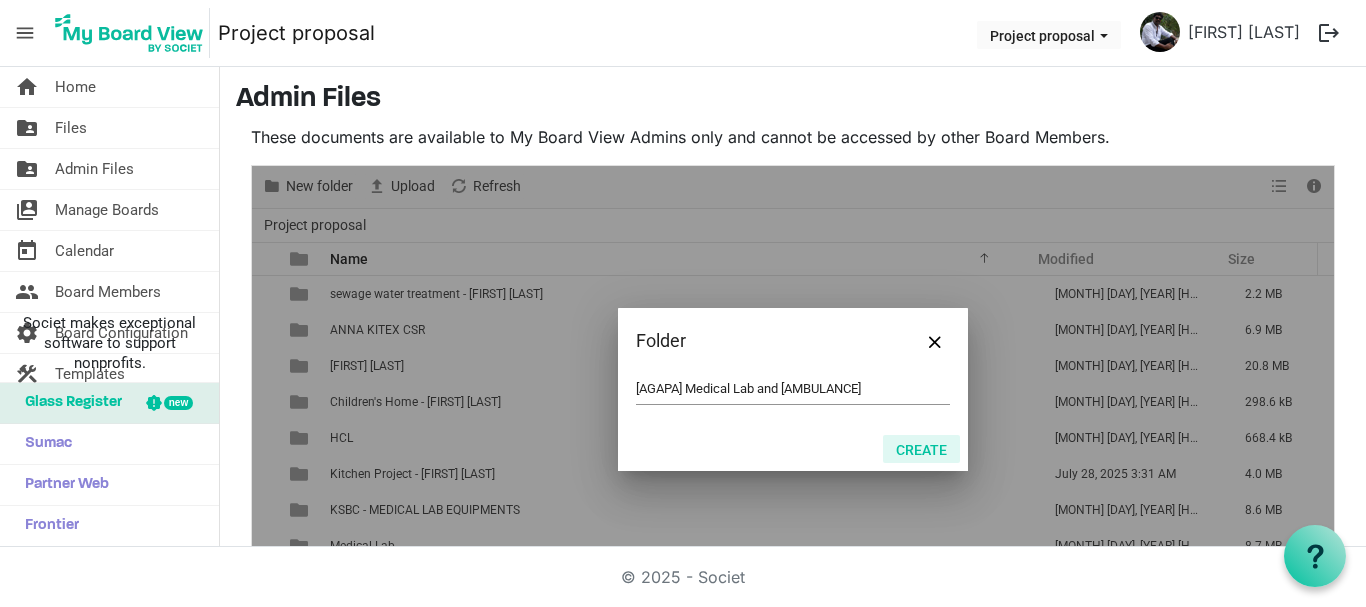 click on "Create" at bounding box center [921, 449] 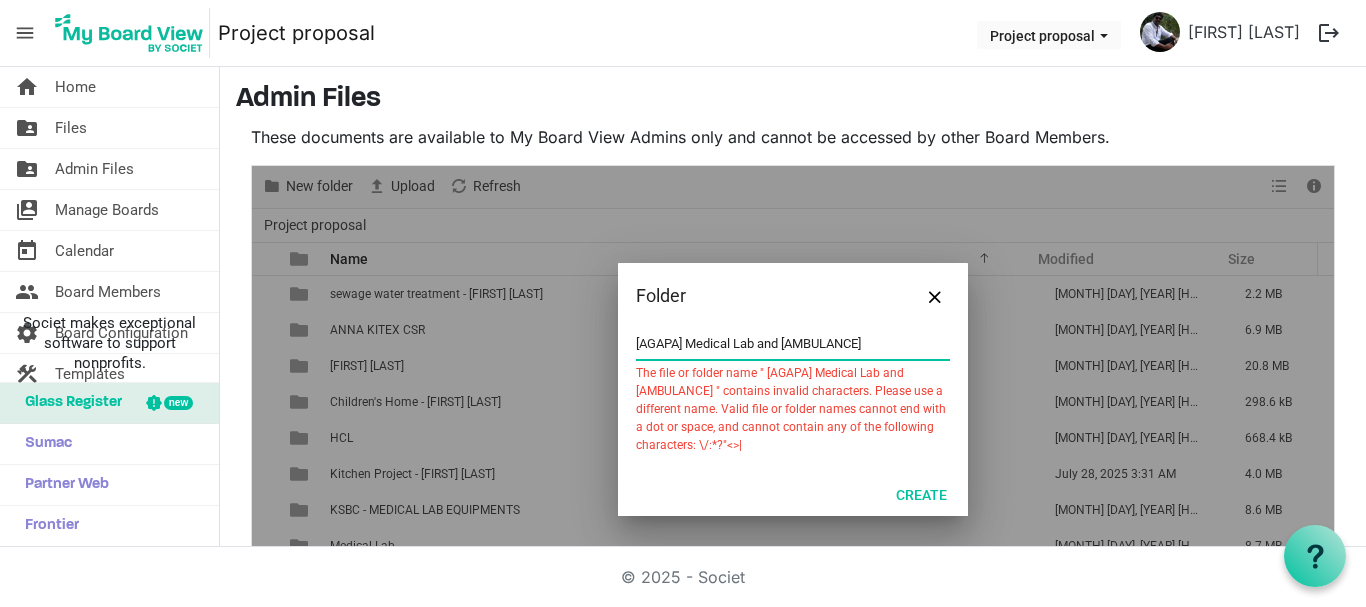 drag, startPoint x: 878, startPoint y: 344, endPoint x: 590, endPoint y: 342, distance: 288.00696 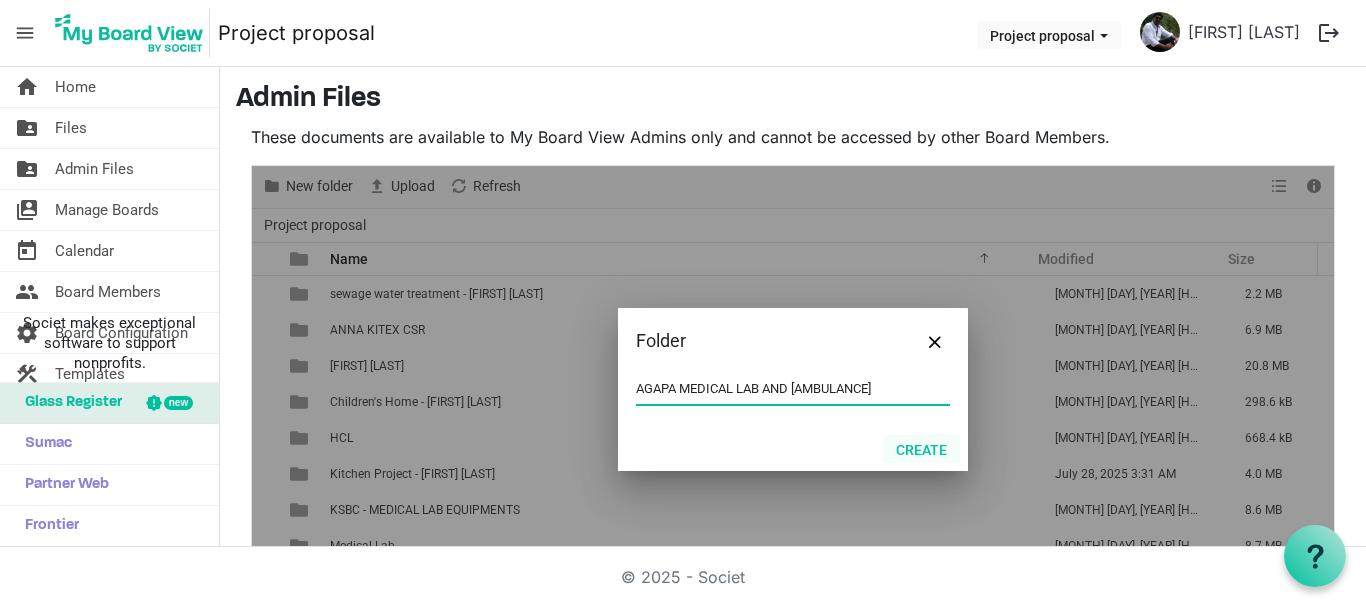 type on "AGAPA MEDICAL LAB AND AMBULANCE" 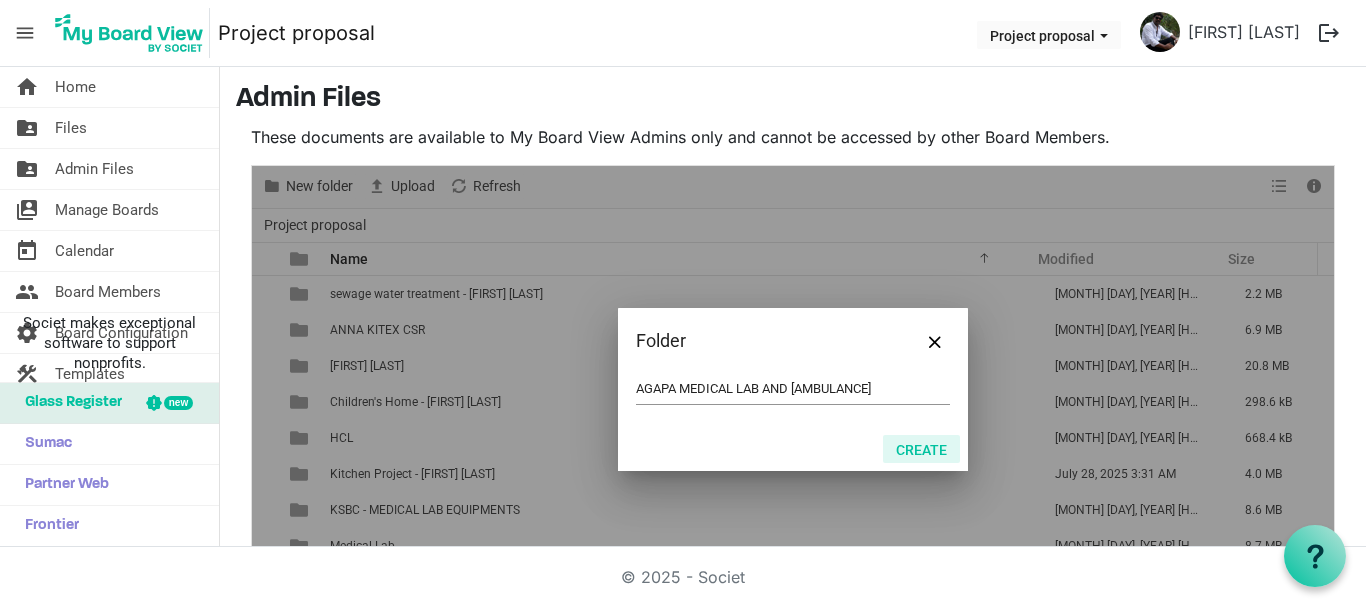 click on "Create" at bounding box center (921, 449) 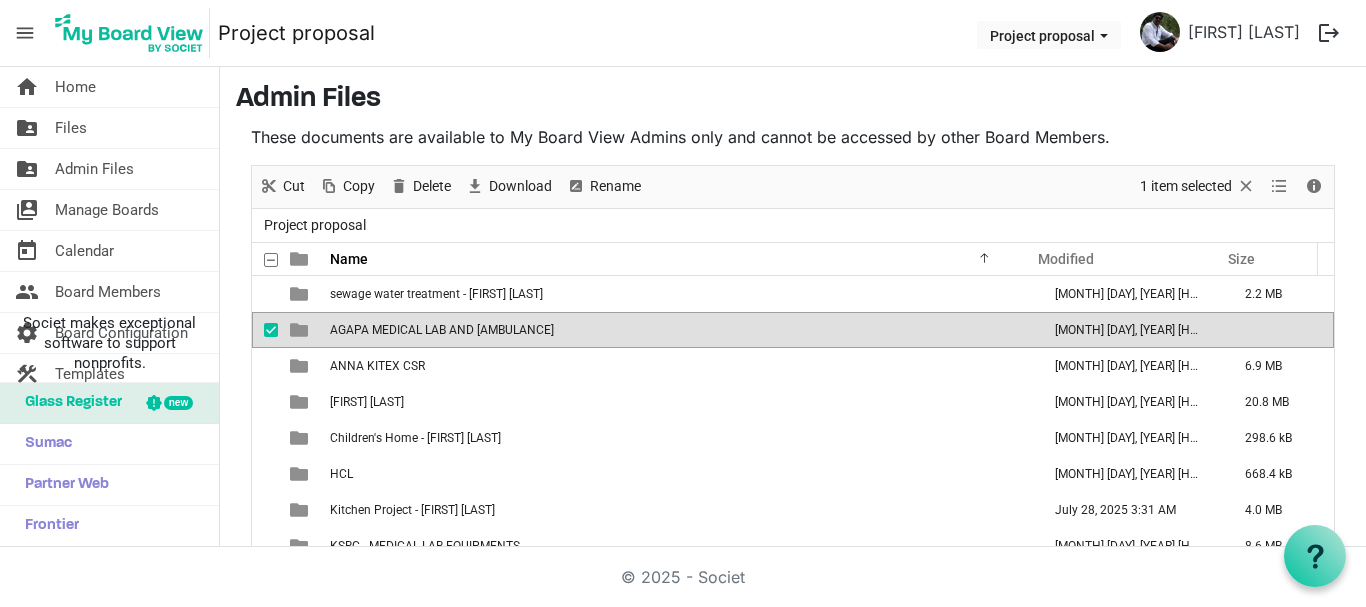 click on "AGAPA MEDICAL LAB AND AMBULANCE" at bounding box center [442, 330] 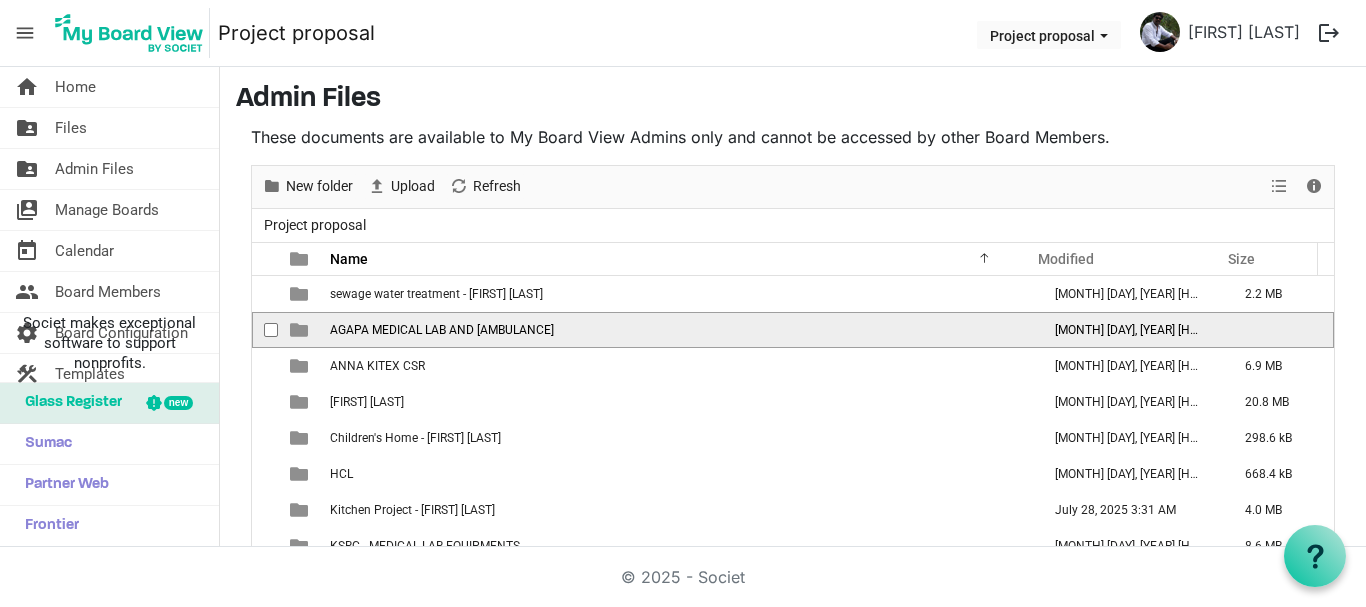 click on "AGAPA MEDICAL LAB AND AMBULANCE" at bounding box center [442, 330] 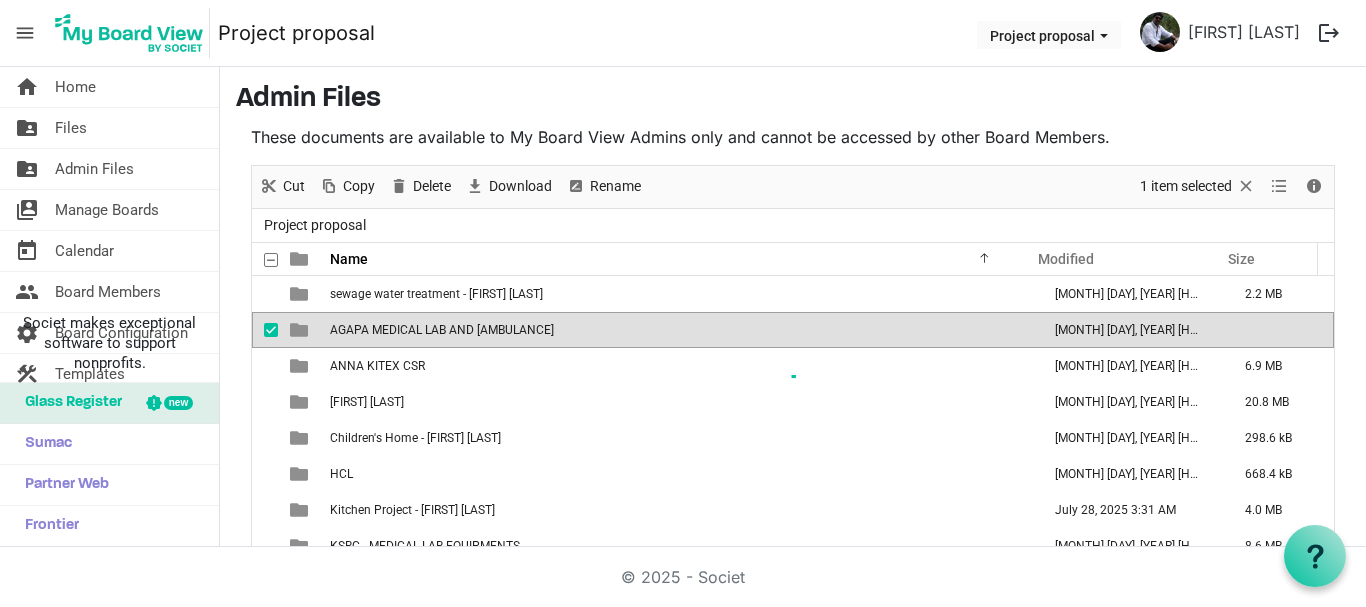 scroll, scrollTop: 67, scrollLeft: 0, axis: vertical 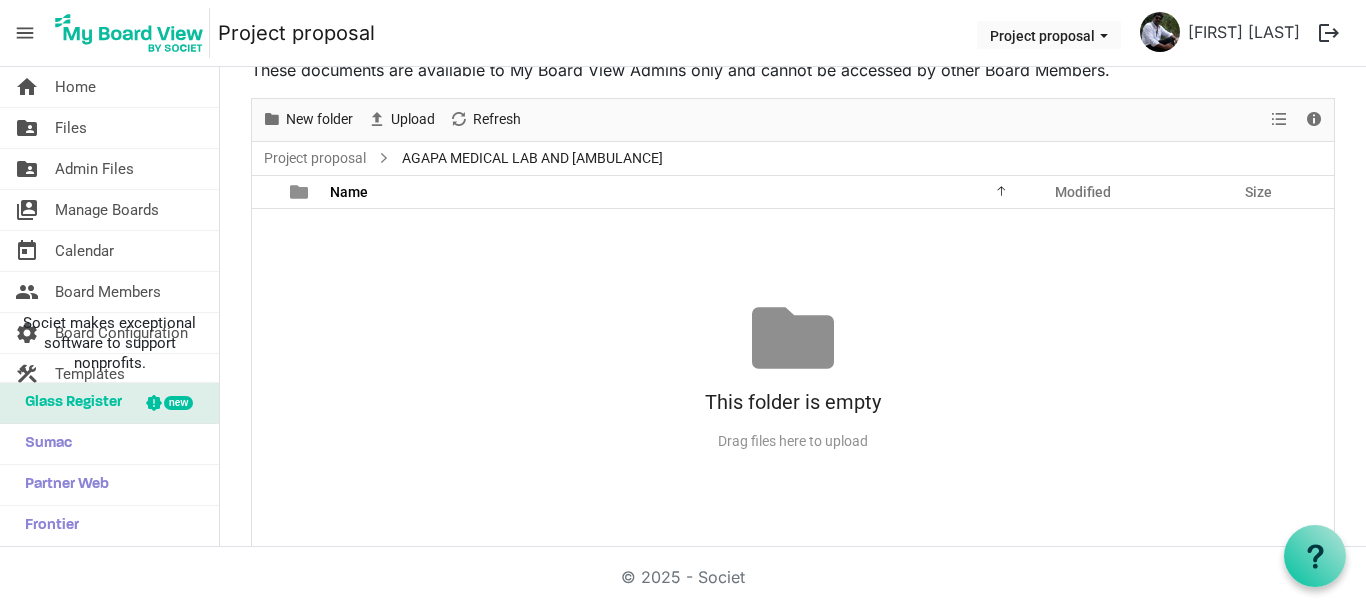 click on "Upload" at bounding box center [401, 120] 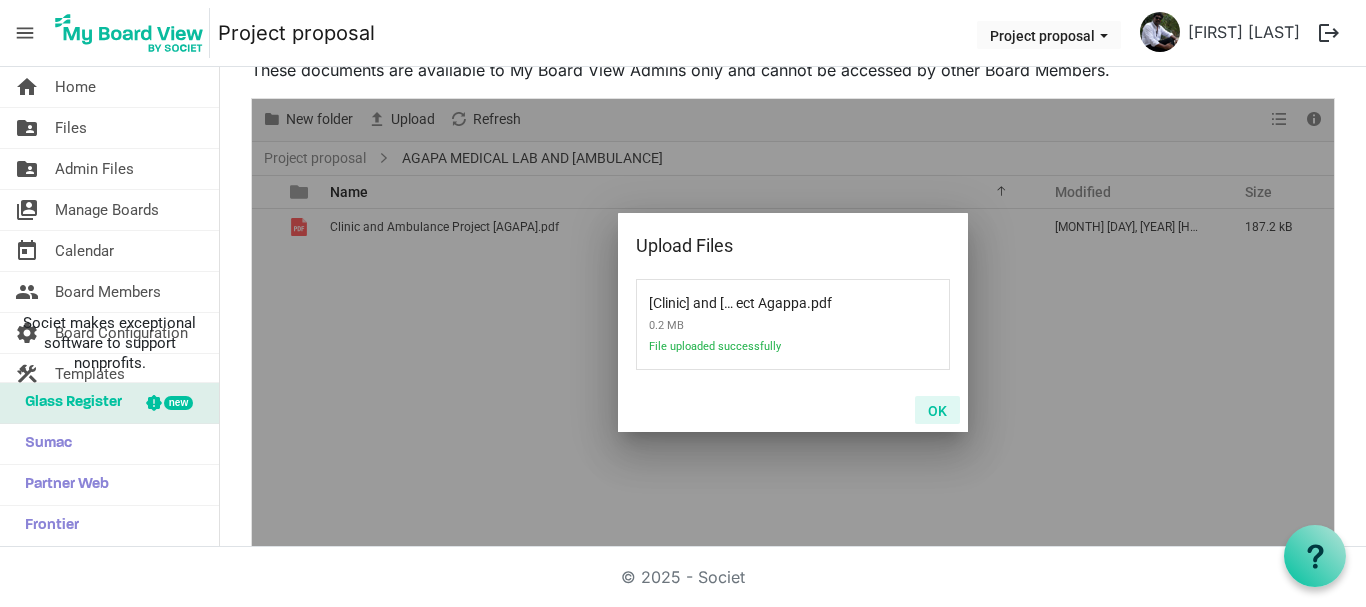 click on "OK" at bounding box center [937, 410] 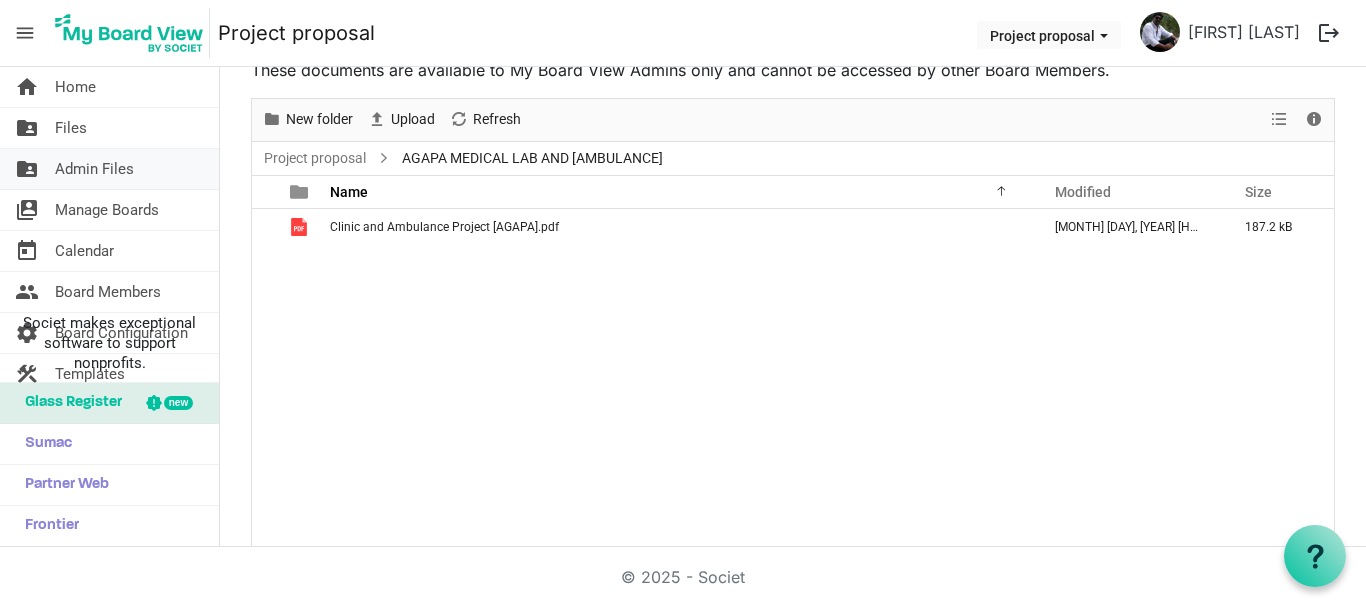 click on "Admin Files" at bounding box center [94, 169] 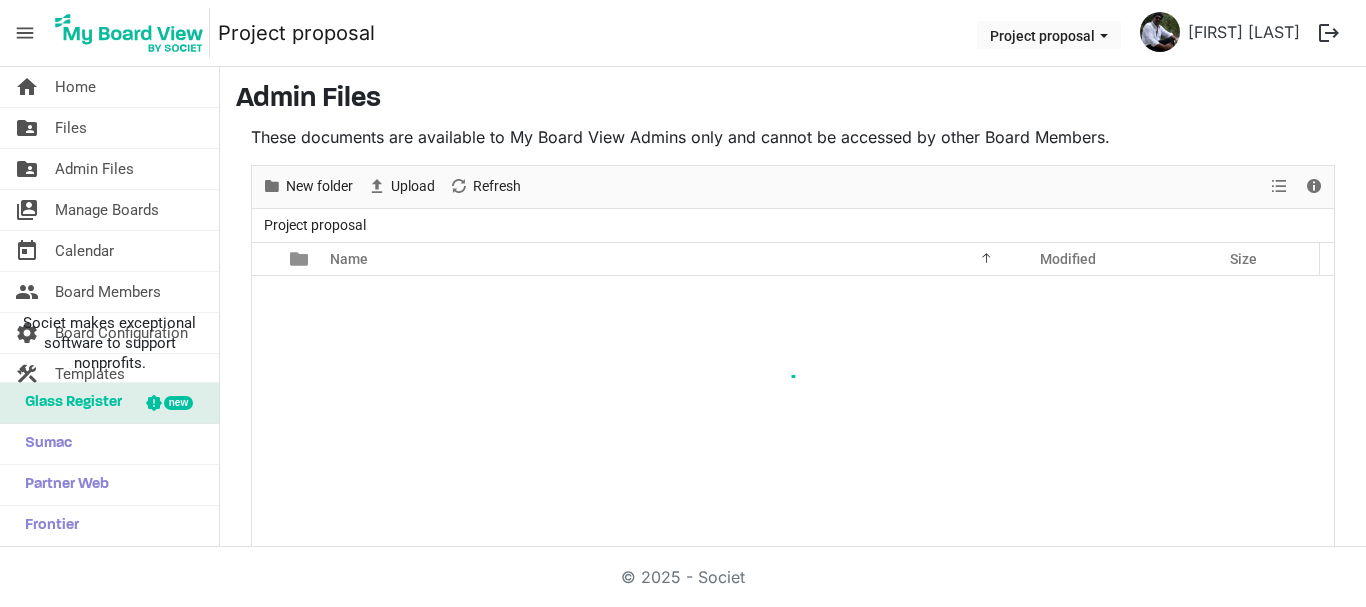 scroll, scrollTop: 0, scrollLeft: 0, axis: both 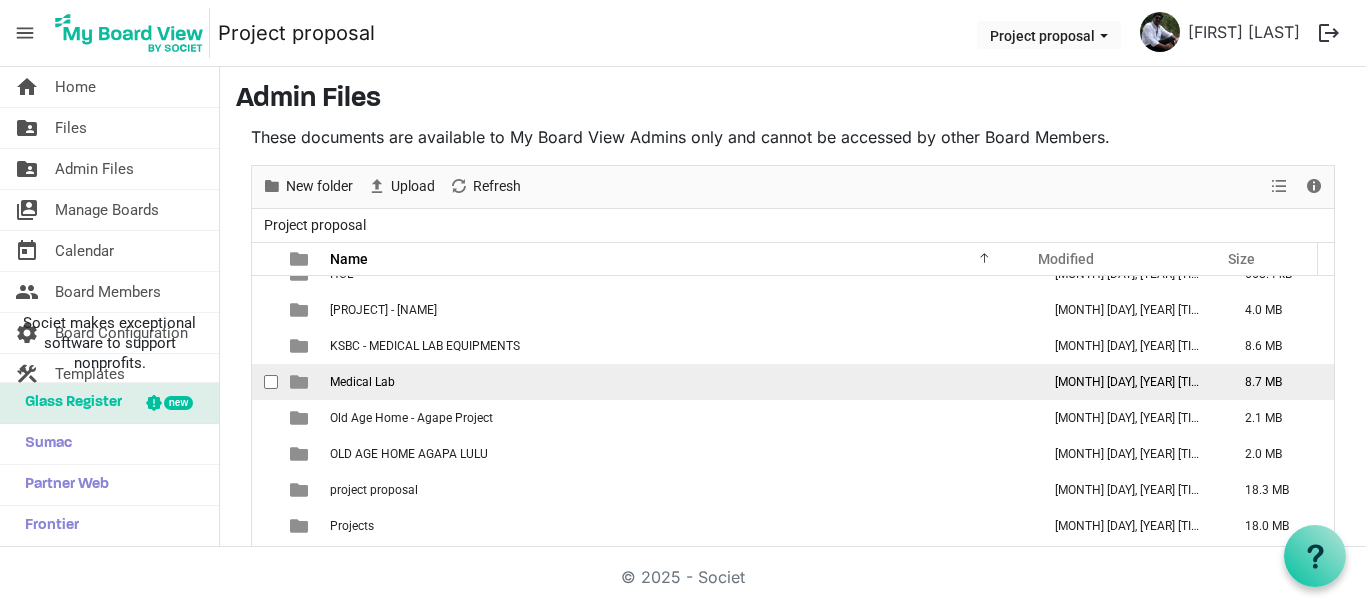 click on "Medical Lab" at bounding box center (679, 382) 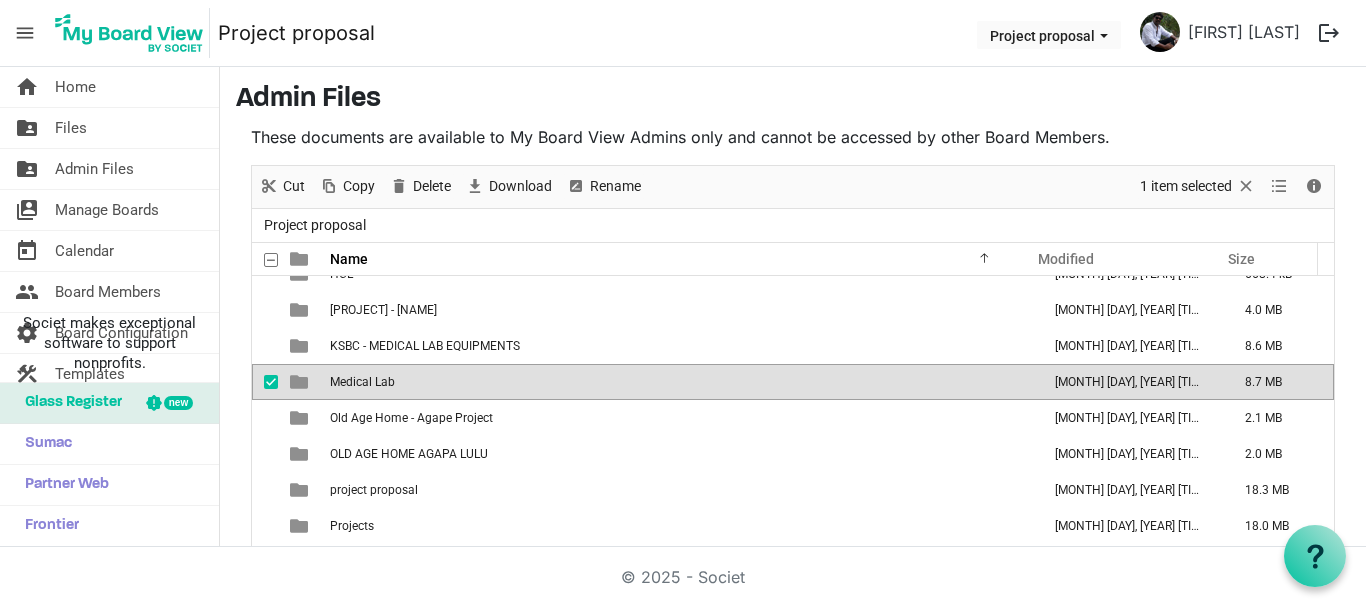 click on "Medical Lab" at bounding box center (679, 382) 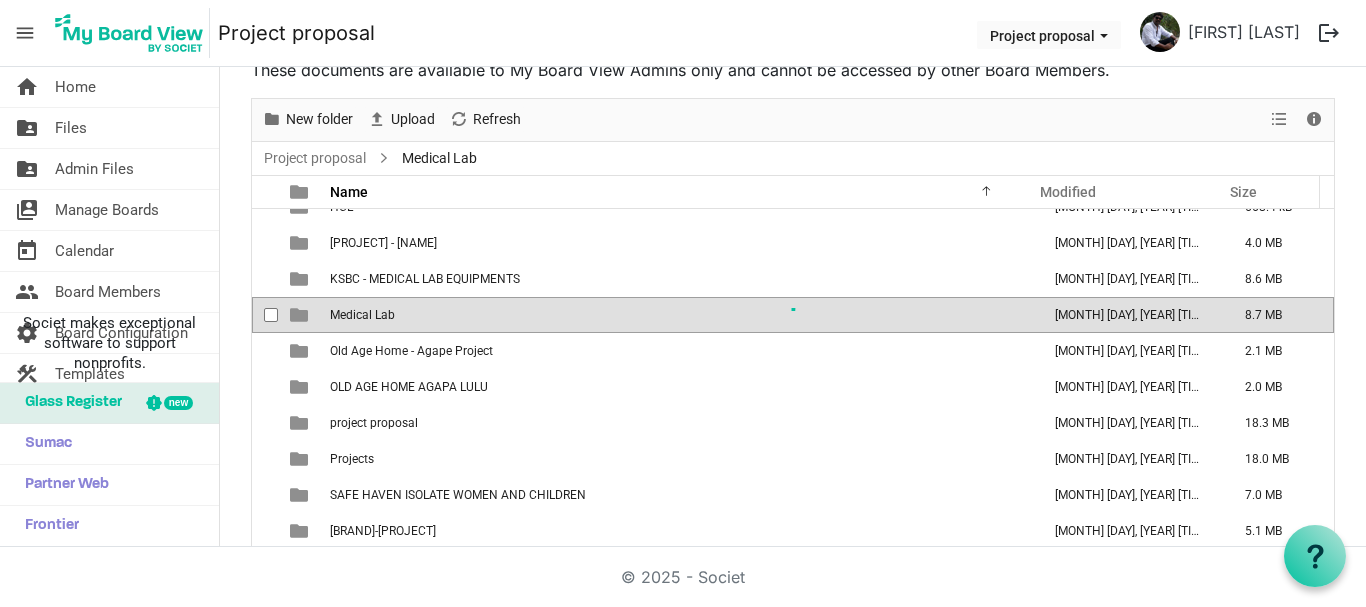 scroll, scrollTop: 0, scrollLeft: 0, axis: both 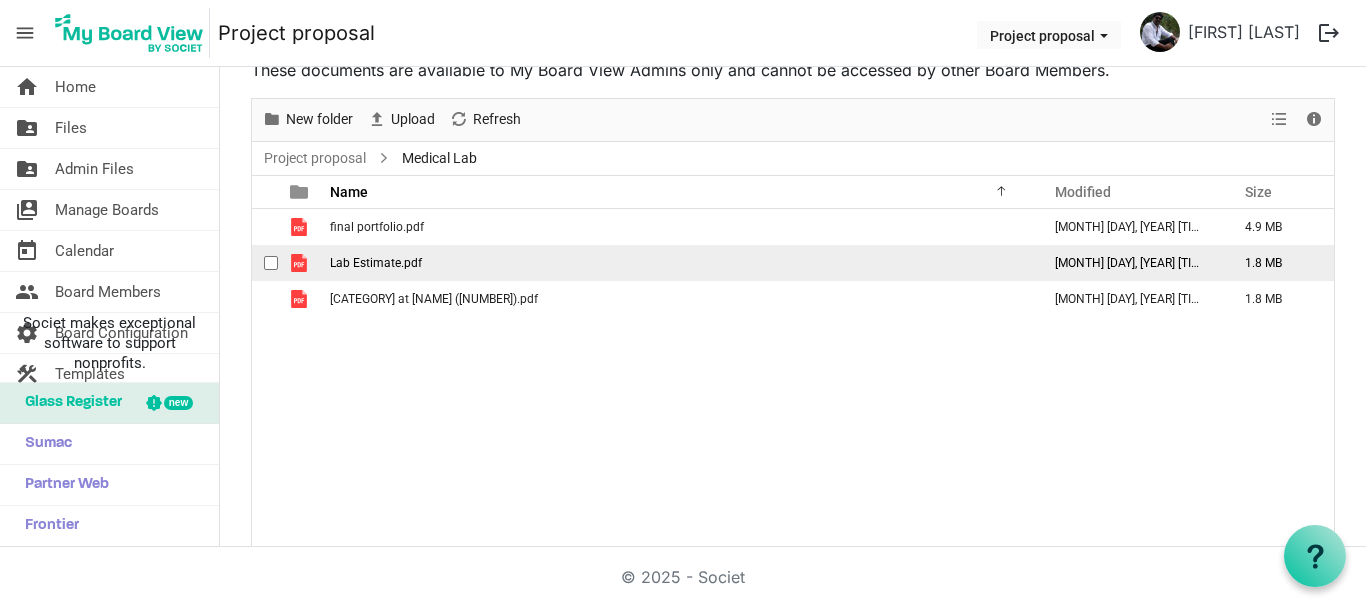 click on "Lab Estimate.pdf" at bounding box center [376, 263] 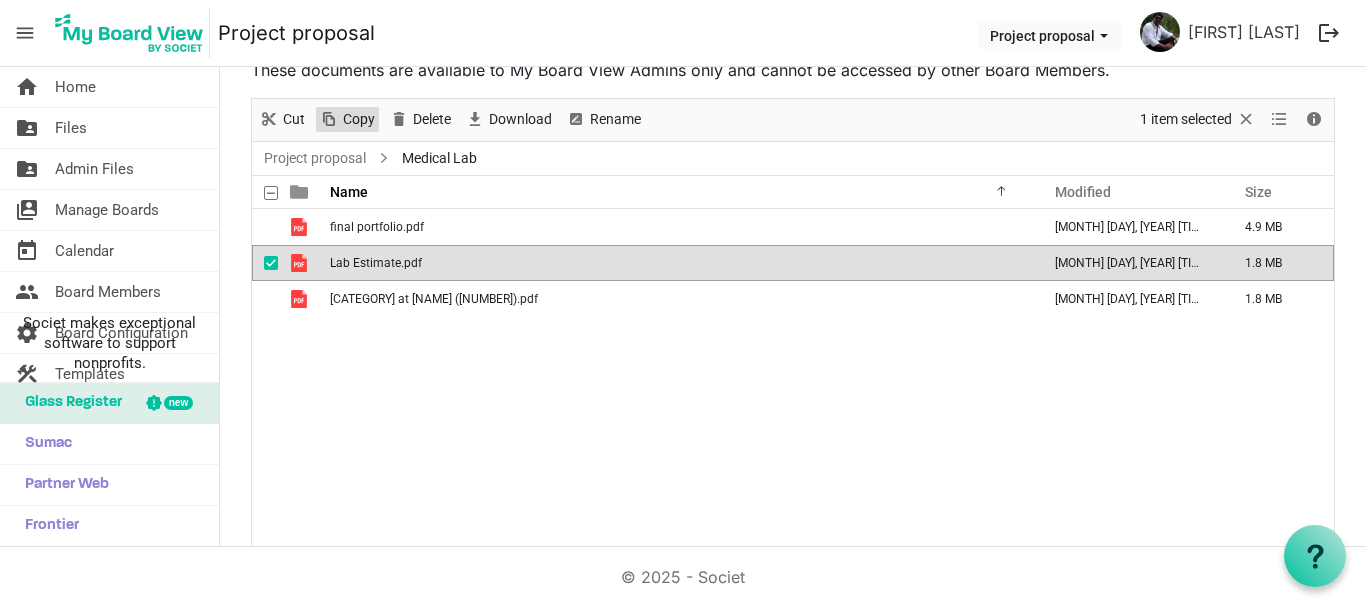 click on "Copy" at bounding box center (359, 119) 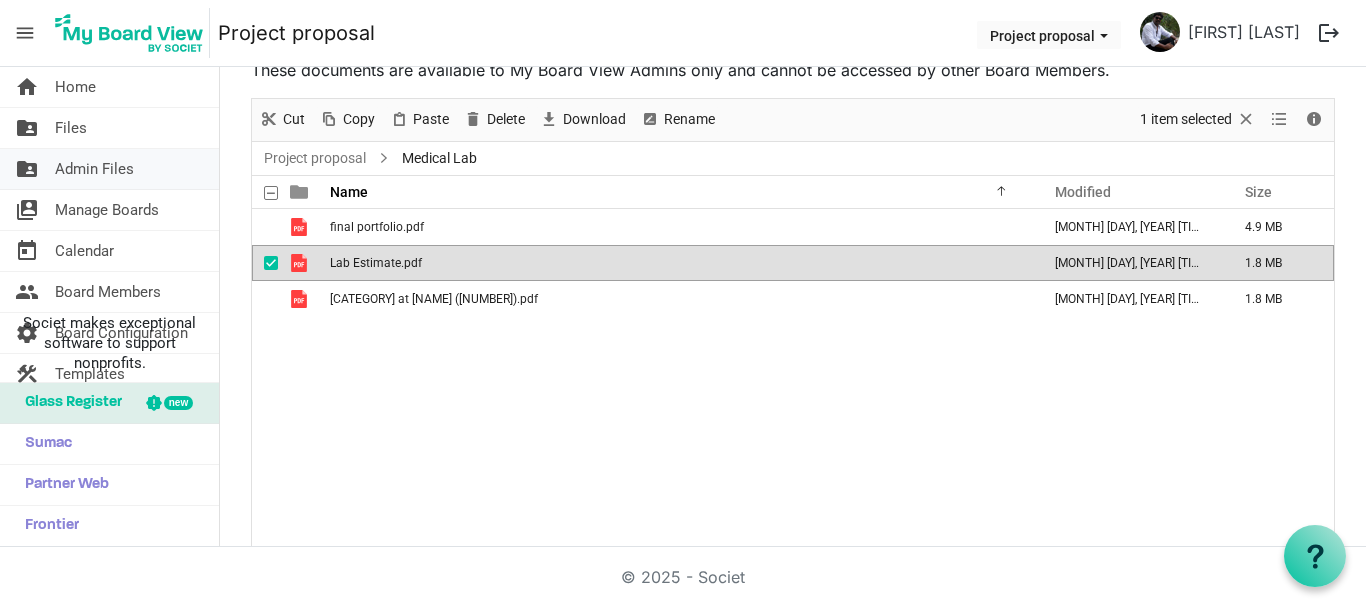 click on "Admin Files" at bounding box center [94, 169] 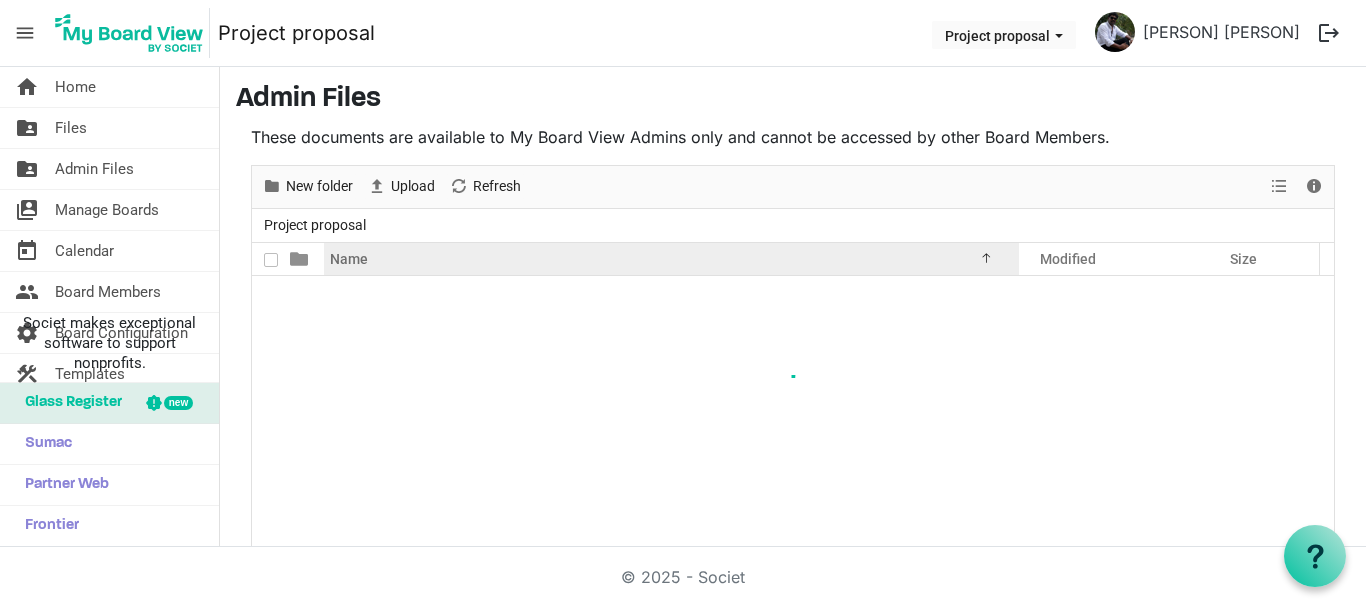 scroll, scrollTop: 0, scrollLeft: 0, axis: both 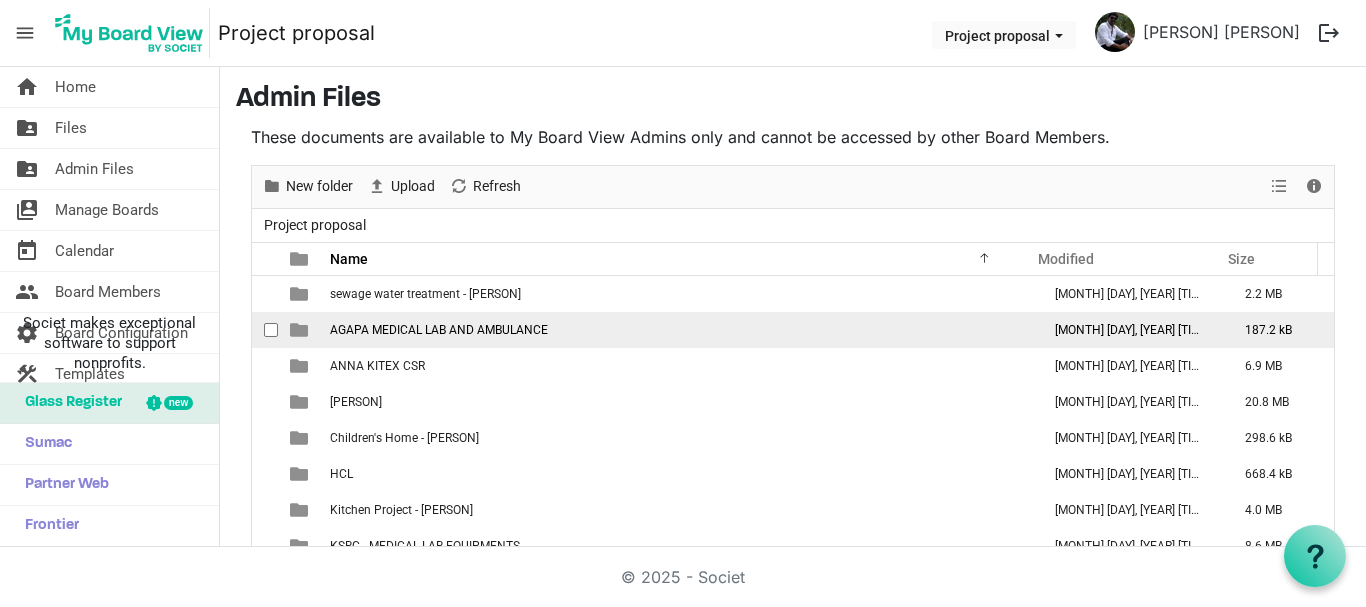 click on "AGAPA MEDICAL LAB AND AMBULANCE" at bounding box center (679, 330) 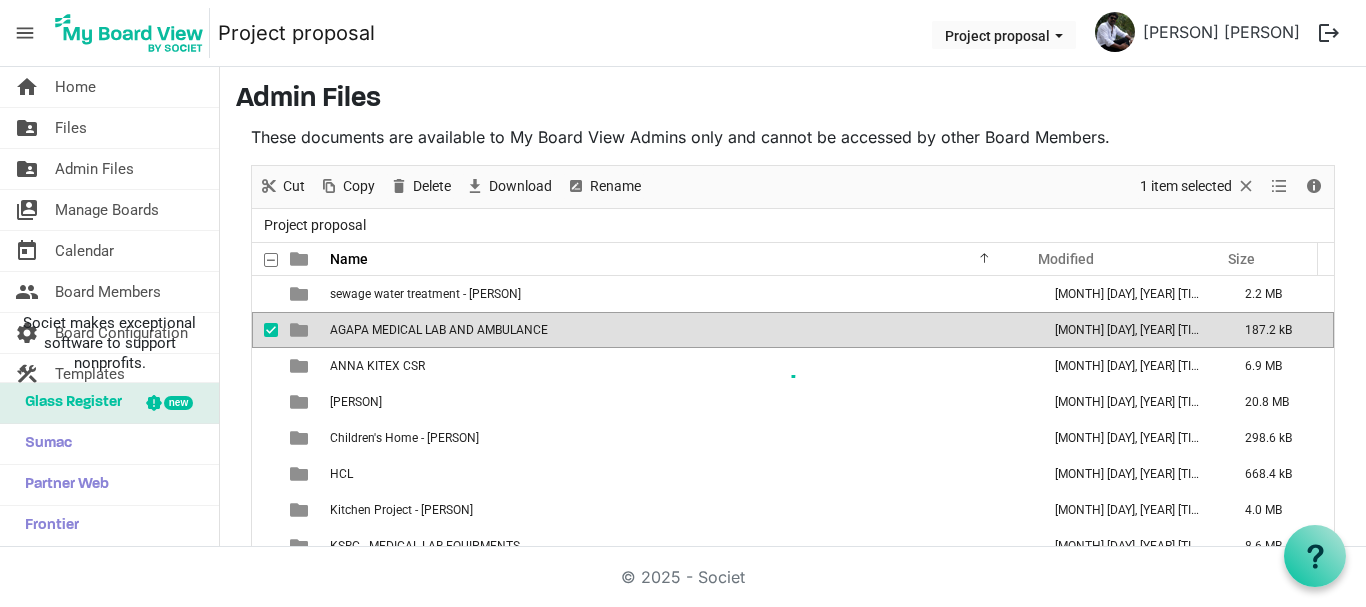 scroll, scrollTop: 67, scrollLeft: 0, axis: vertical 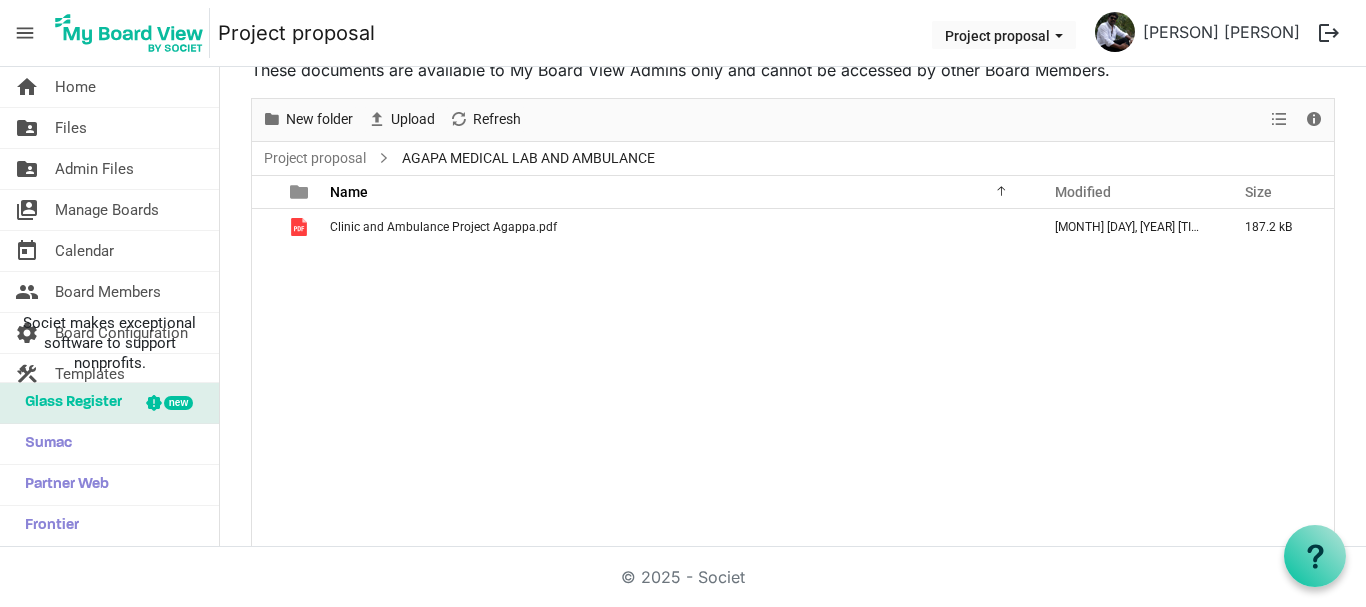 click on "Clinic and Ambulance Project Agappa.pdf [MONTH] [DAY], [YEAR] [TIME] [SIZE]" at bounding box center [793, 378] 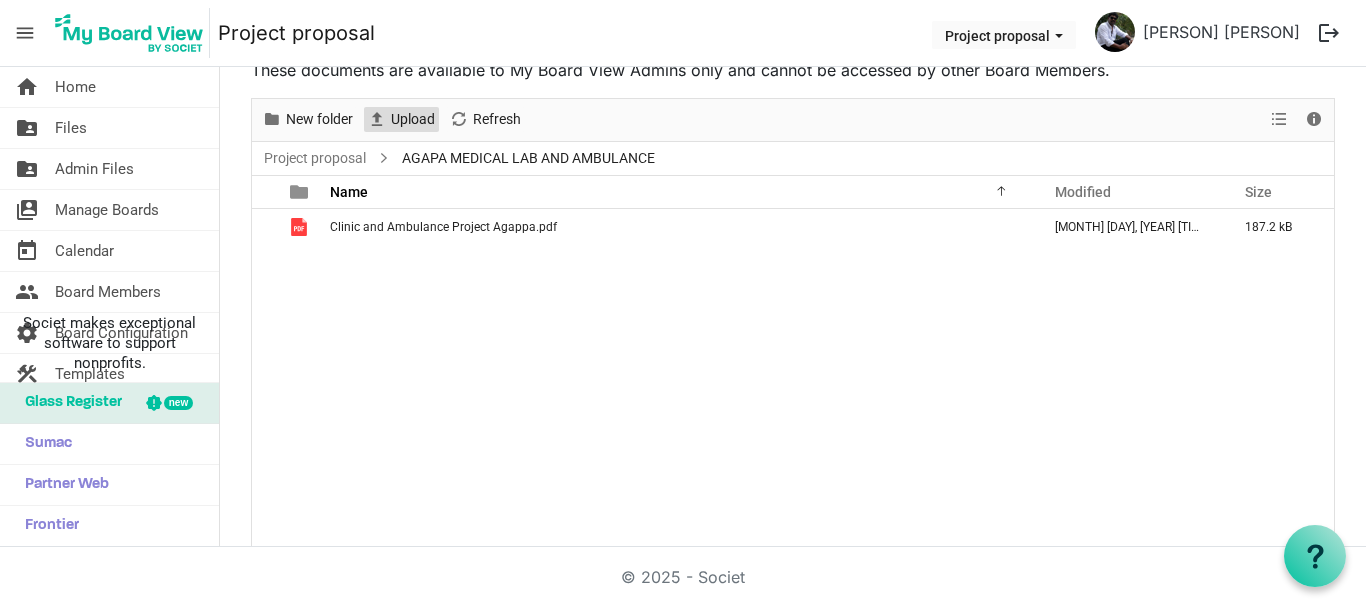 click on "Upload" at bounding box center (413, 119) 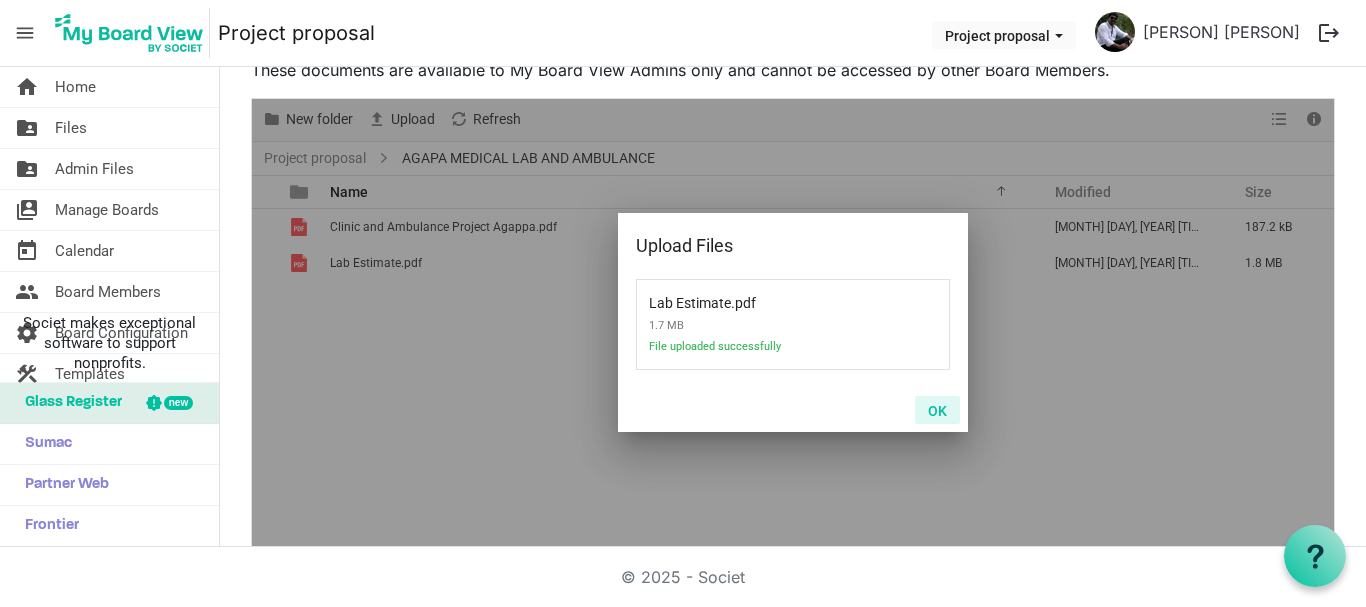 click on "OK" at bounding box center [937, 410] 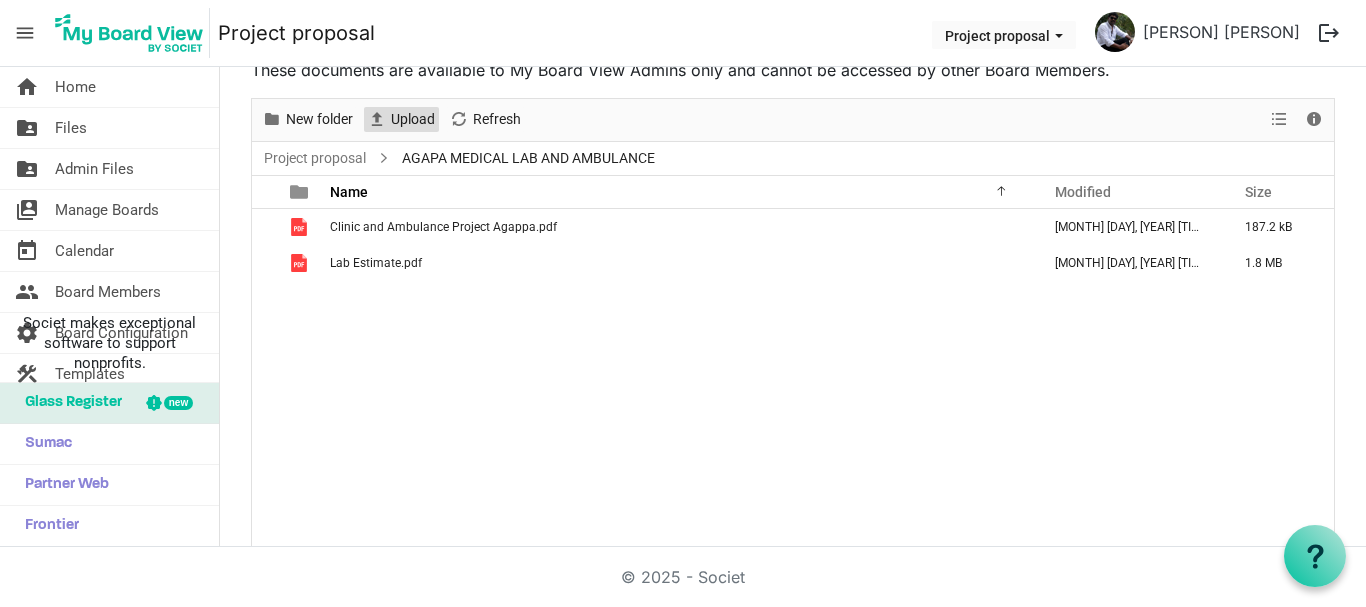 click on "Upload" at bounding box center (413, 119) 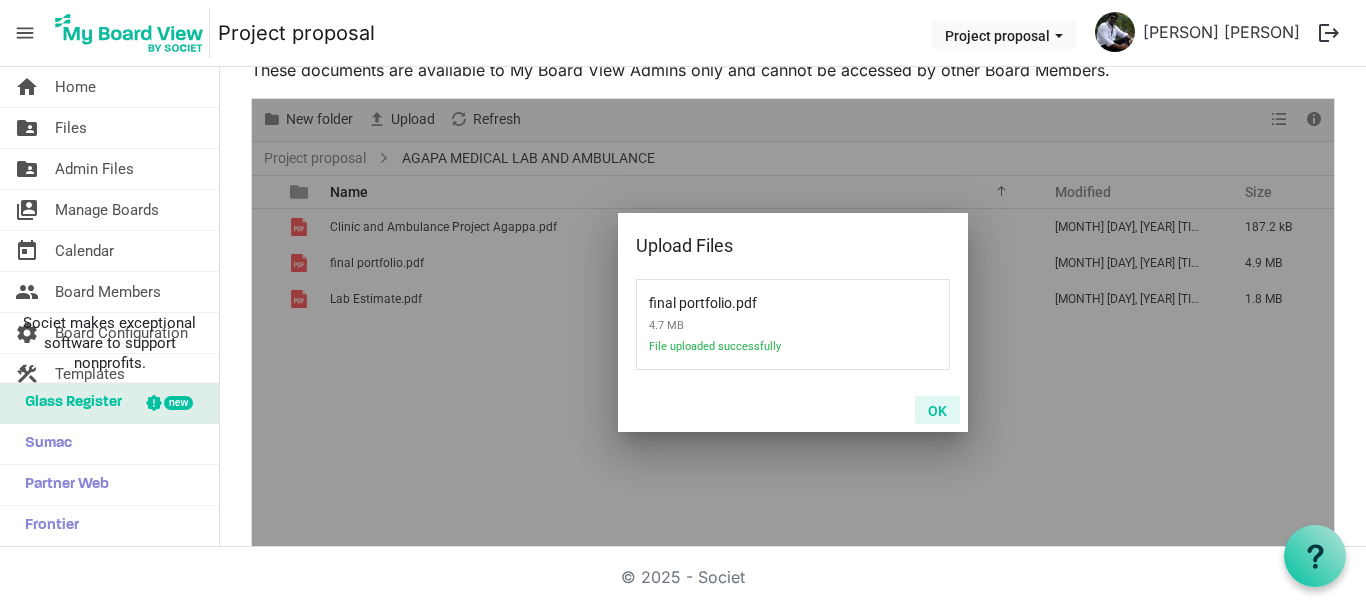 click on "OK" at bounding box center (937, 410) 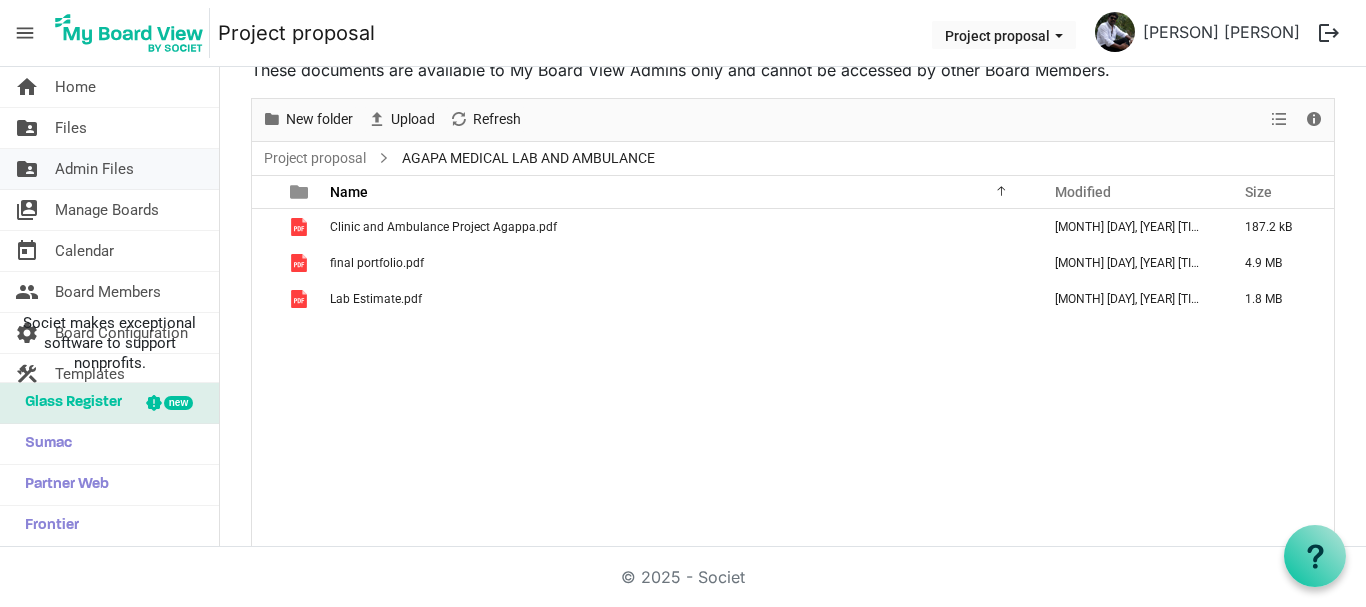 click on "Admin Files" at bounding box center (94, 169) 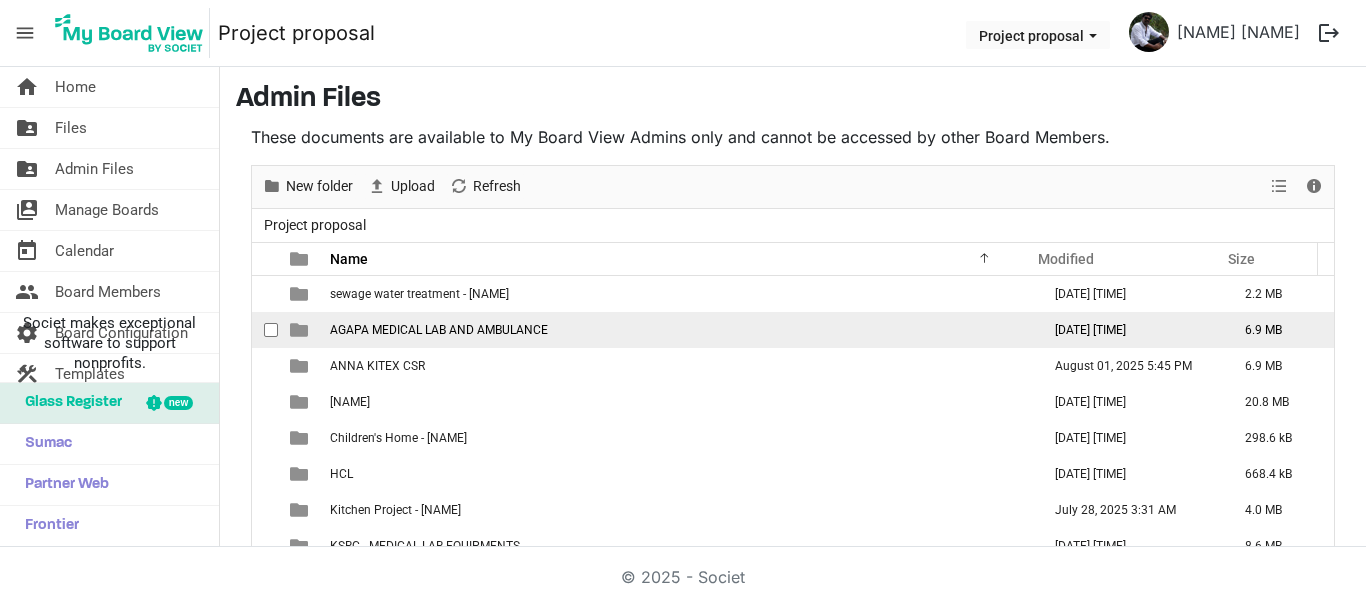 scroll, scrollTop: 0, scrollLeft: 0, axis: both 